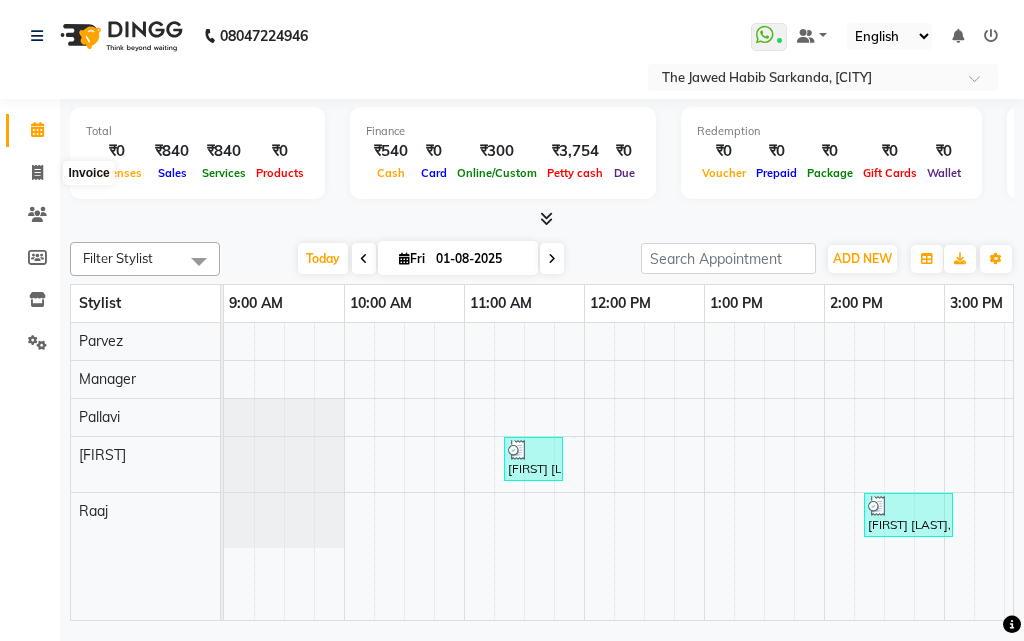 click 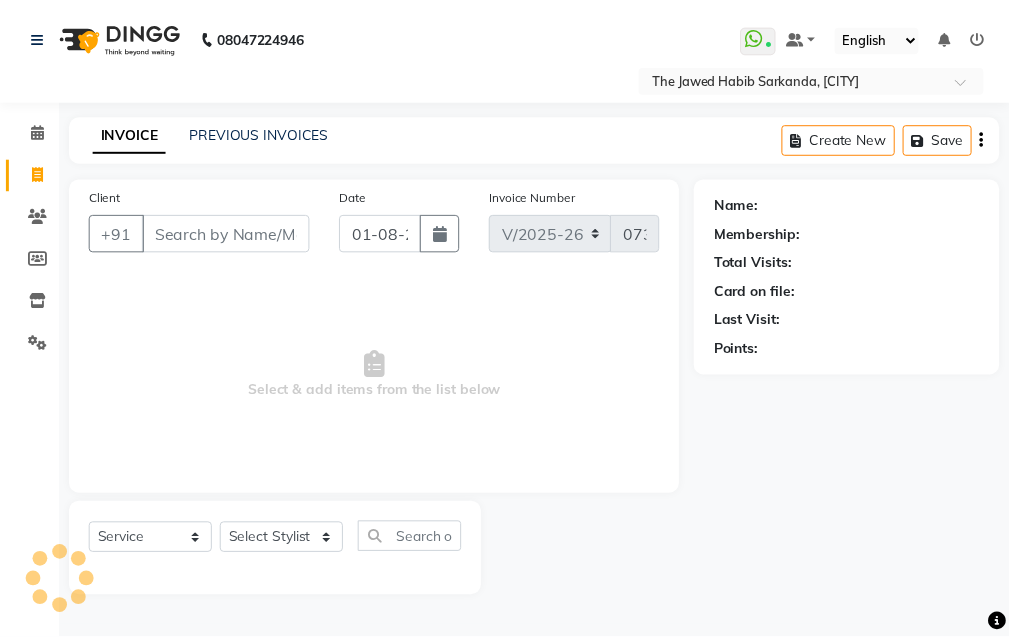scroll, scrollTop: 0, scrollLeft: 0, axis: both 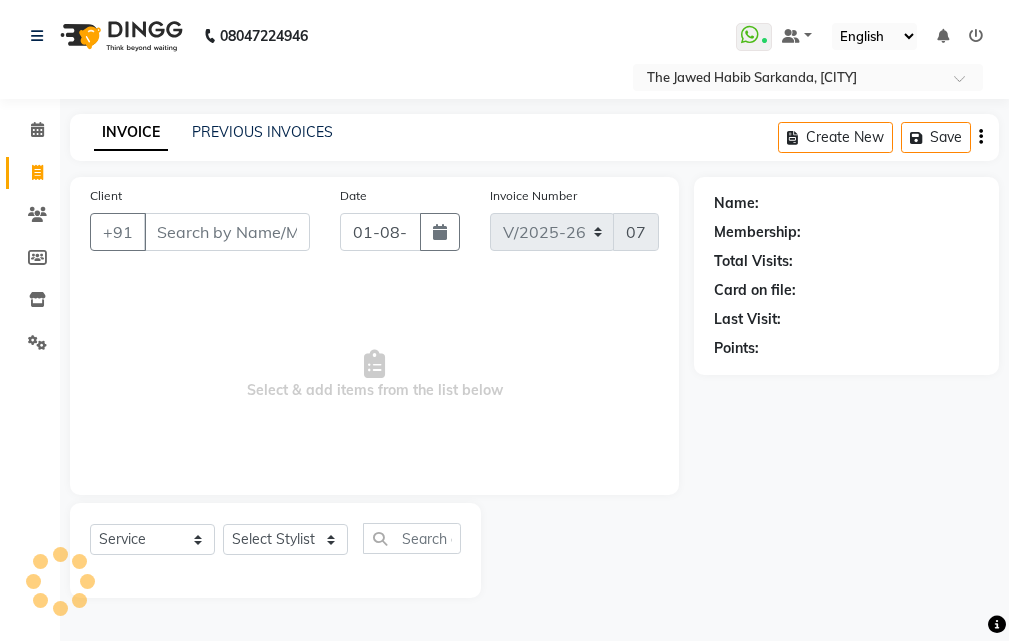 click on "Client" at bounding box center [227, 232] 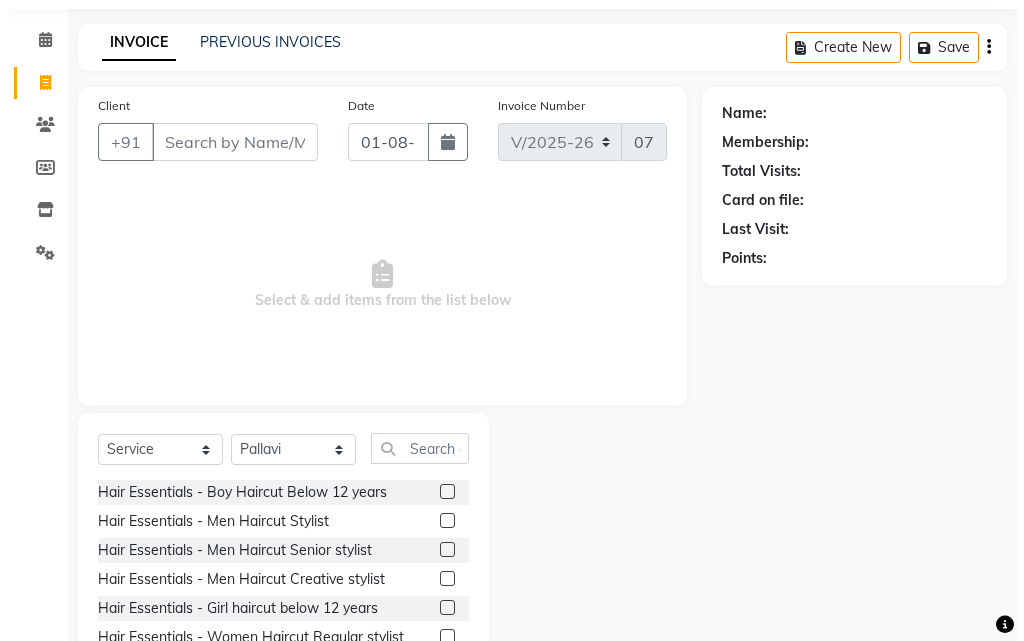 scroll, scrollTop: 0, scrollLeft: 0, axis: both 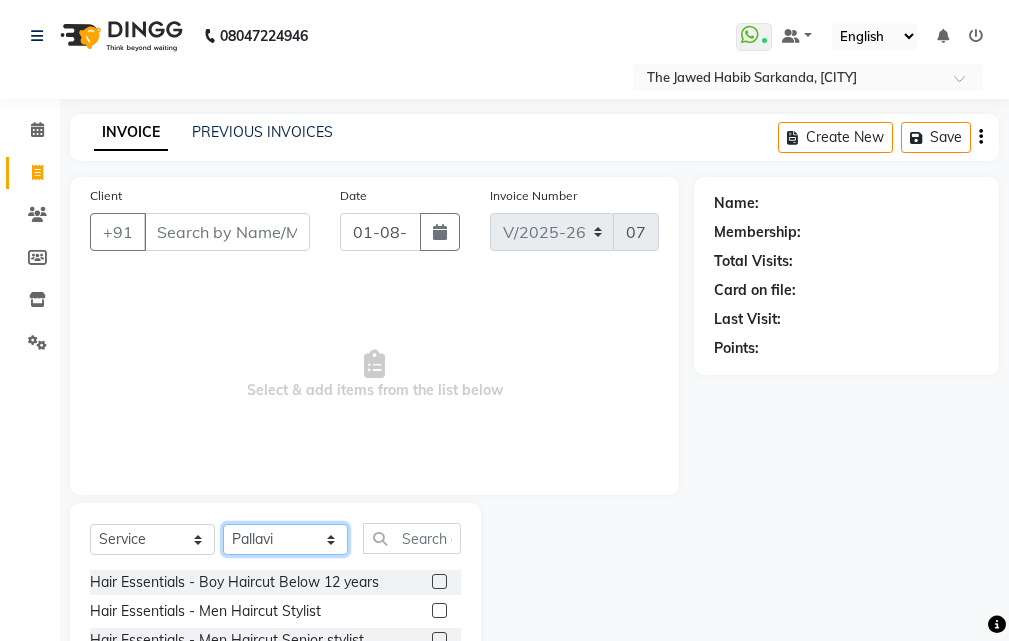click on "Select Stylist Manager [FIRST] [LAST] [FIRST] [LAST] [FIRST] [LAST]" 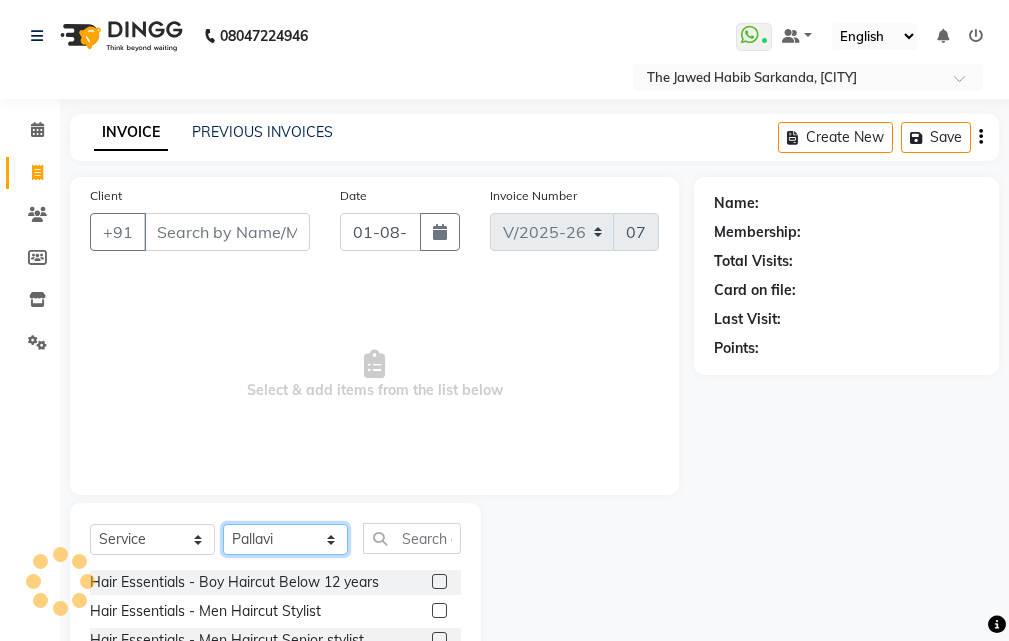 select on "86788" 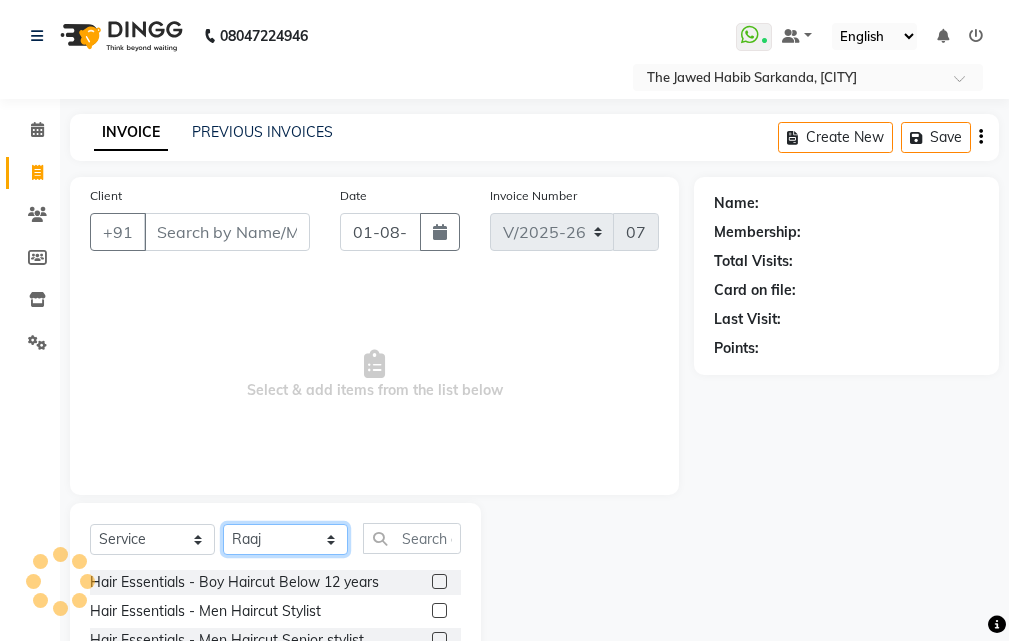 click on "Select Stylist Manager [FIRST] [LAST] [FIRST] [LAST] [FIRST] [LAST]" 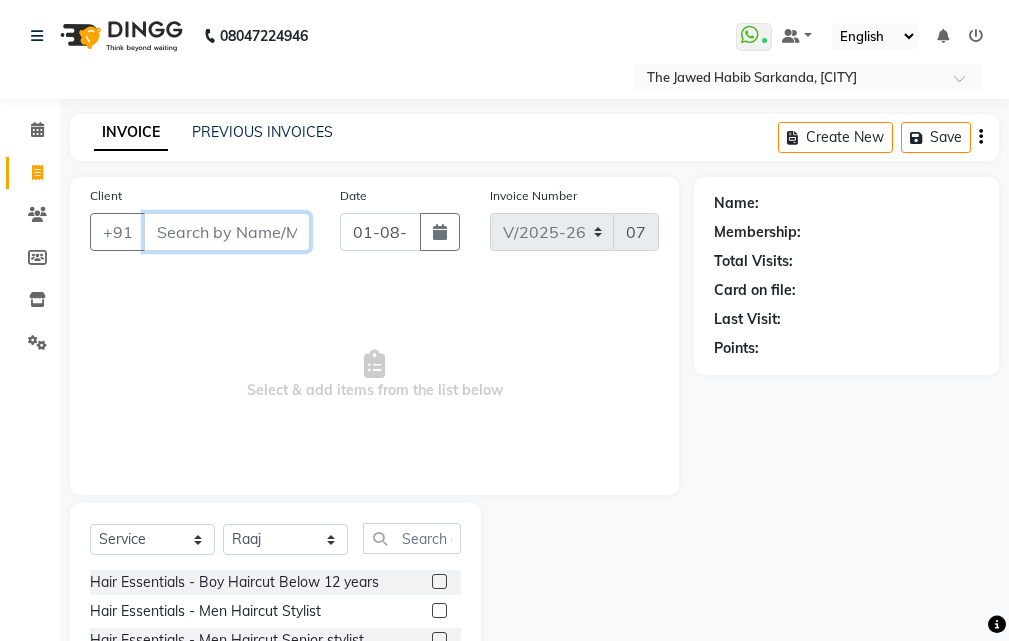 click on "Client" at bounding box center [227, 232] 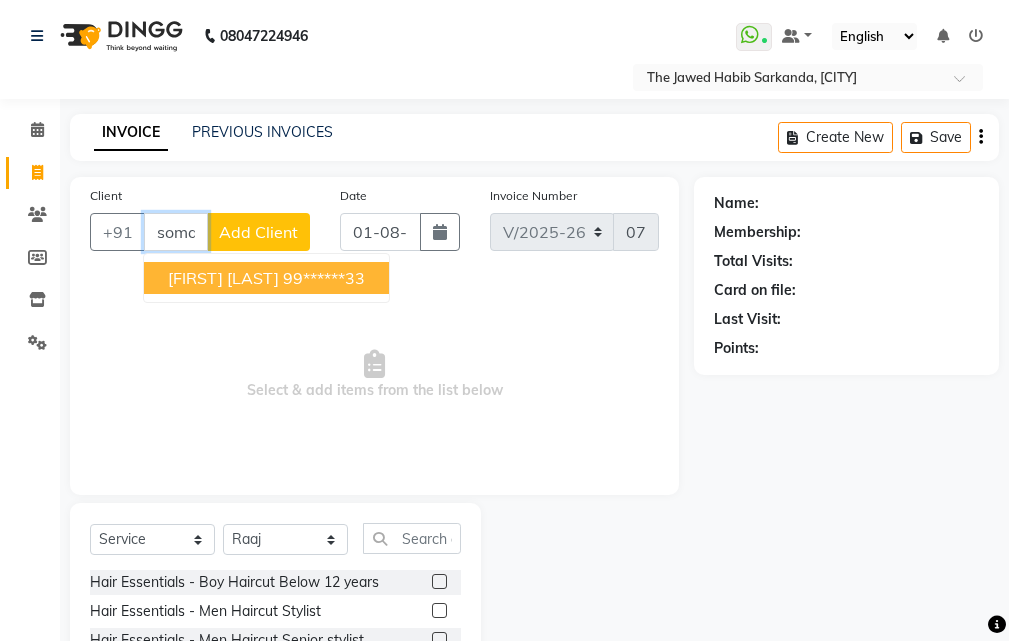 click on "soma" at bounding box center (176, 232) 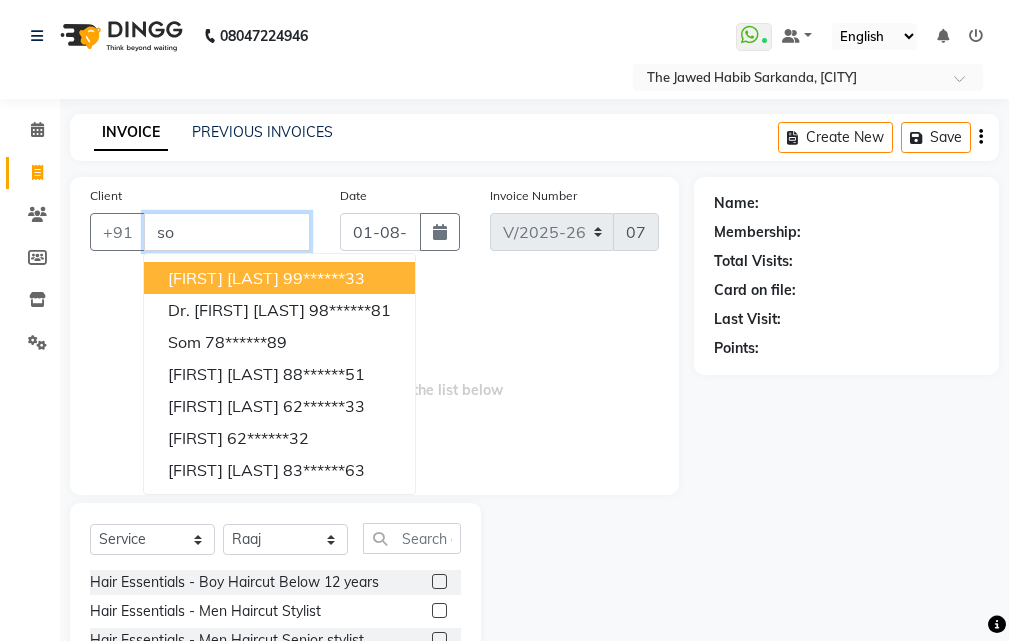 type on "s" 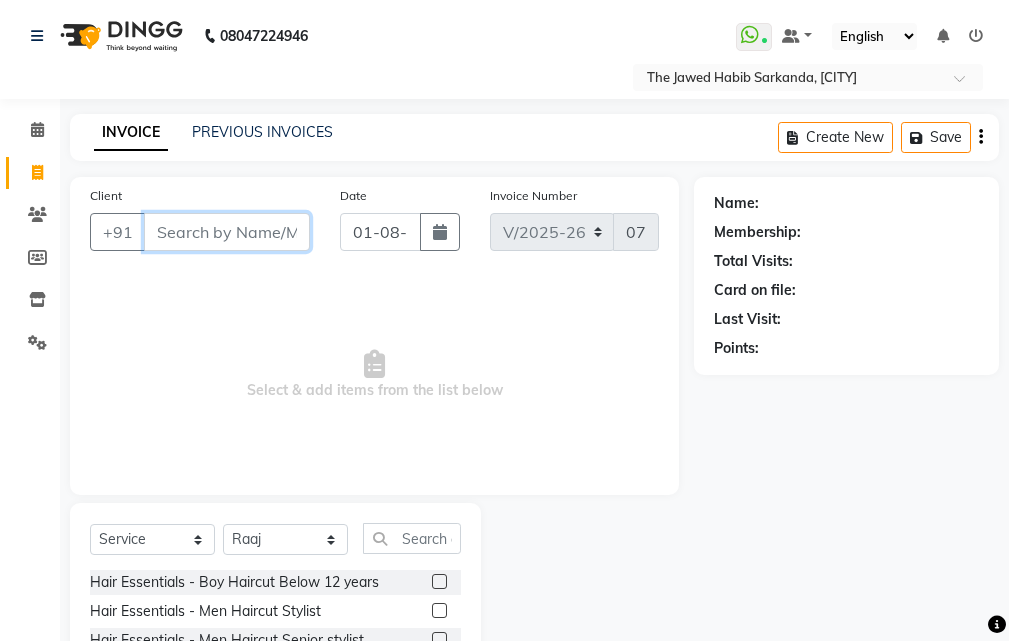 click on "Client" at bounding box center [227, 232] 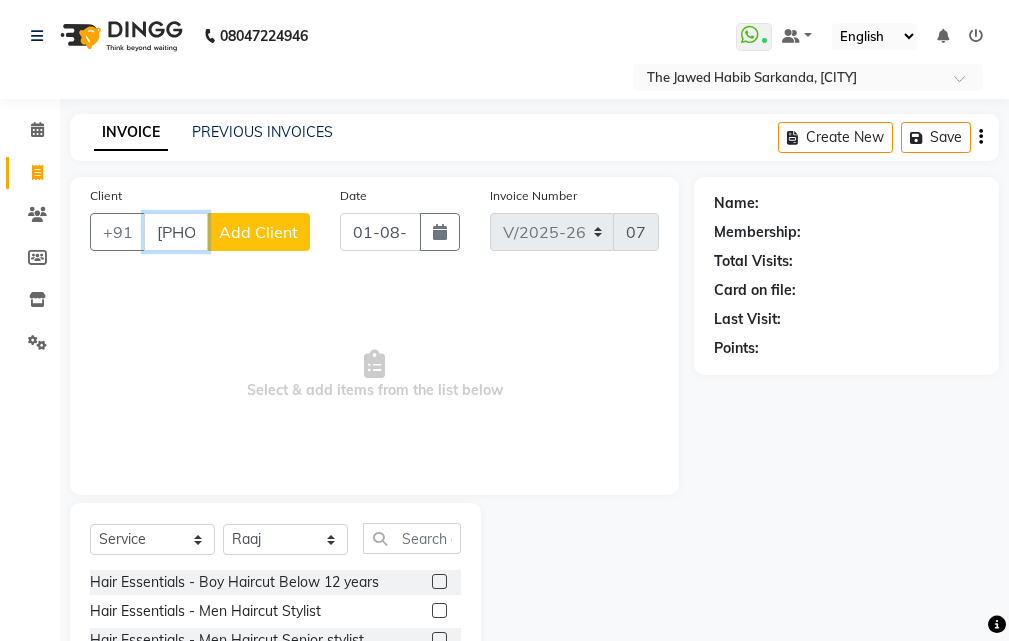 type on "[PHONE]" 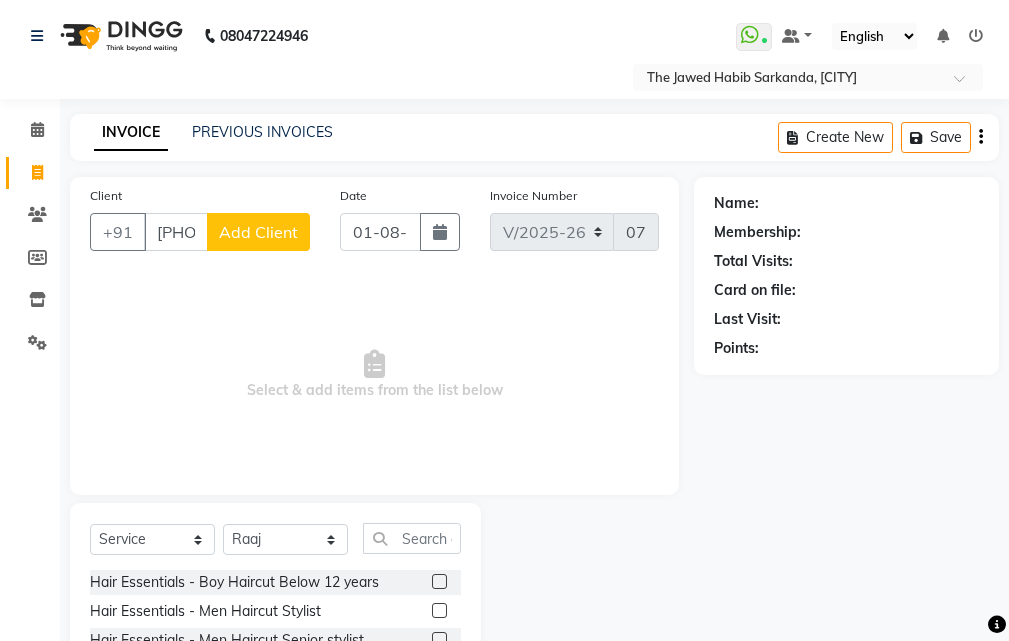 click on "Add Client" 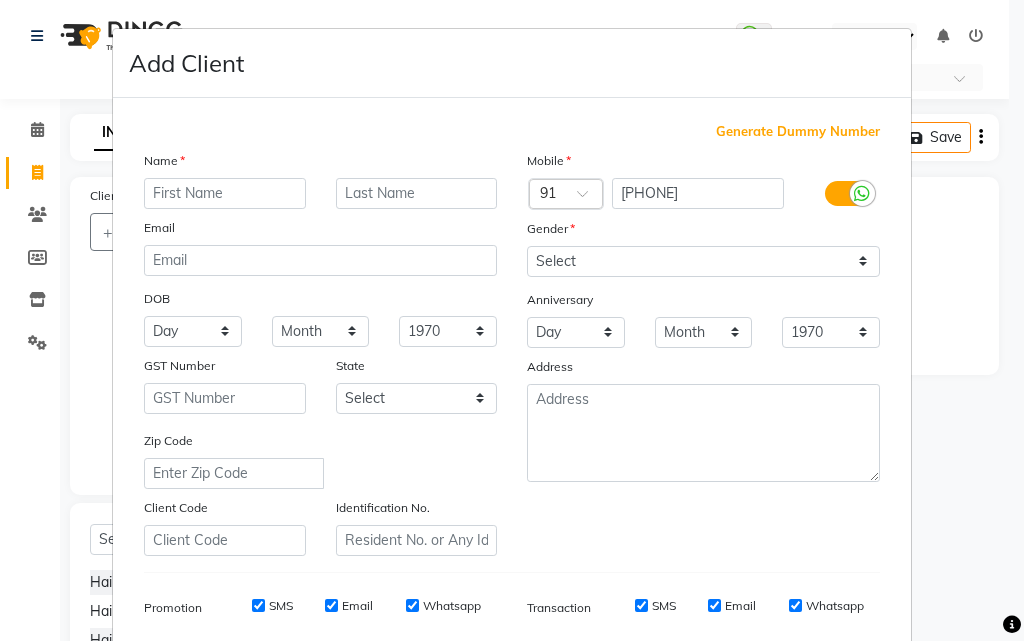 click at bounding box center [225, 193] 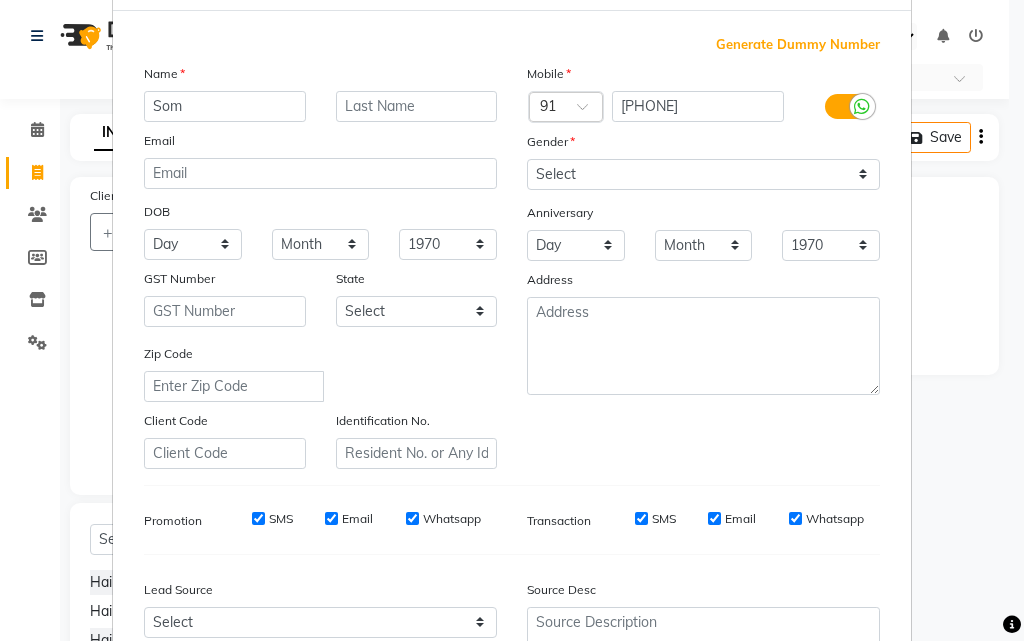 scroll, scrollTop: 0, scrollLeft: 0, axis: both 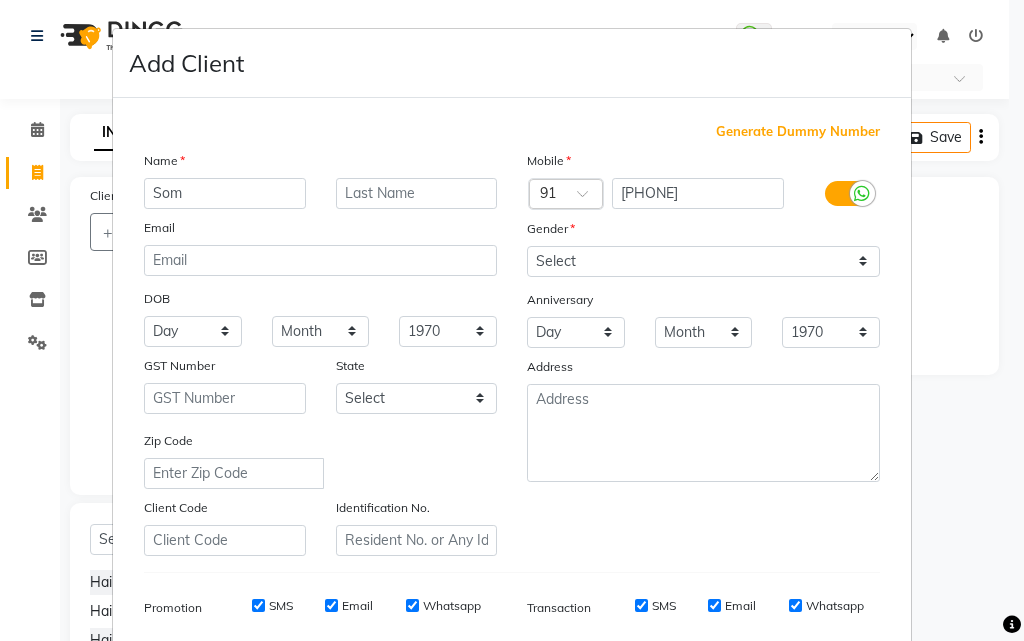type on "Som" 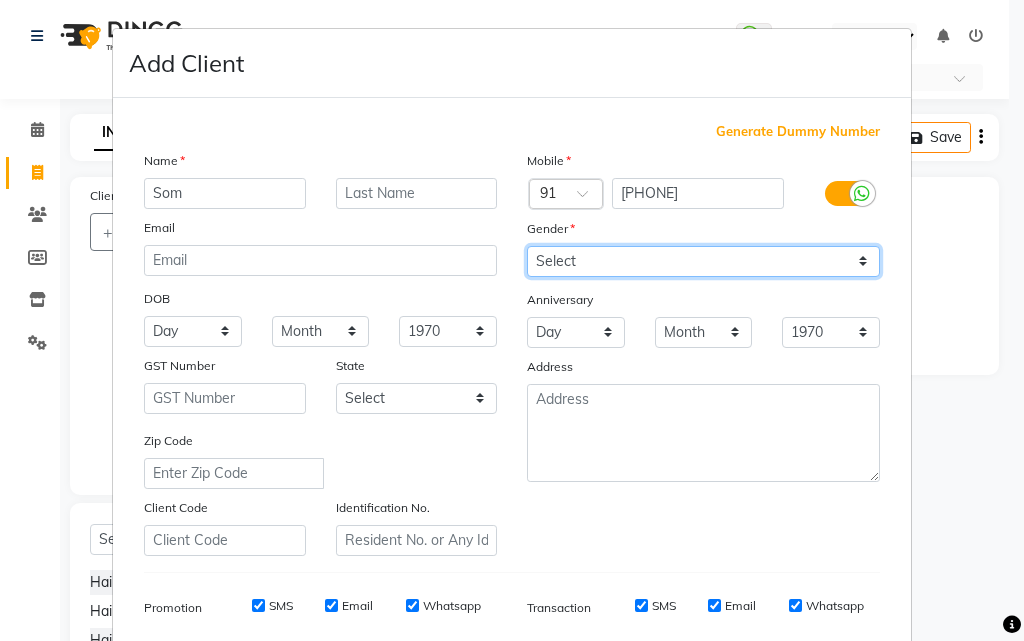 click on "Select Male Female Other Prefer Not To Say" at bounding box center [703, 261] 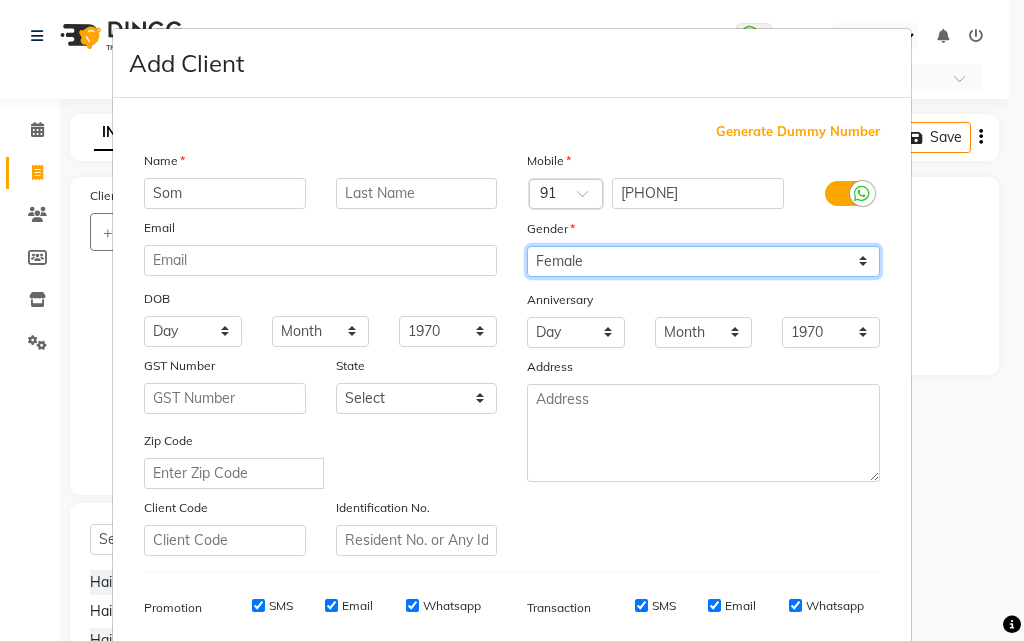 click on "Select Male Female Other Prefer Not To Say" at bounding box center (703, 261) 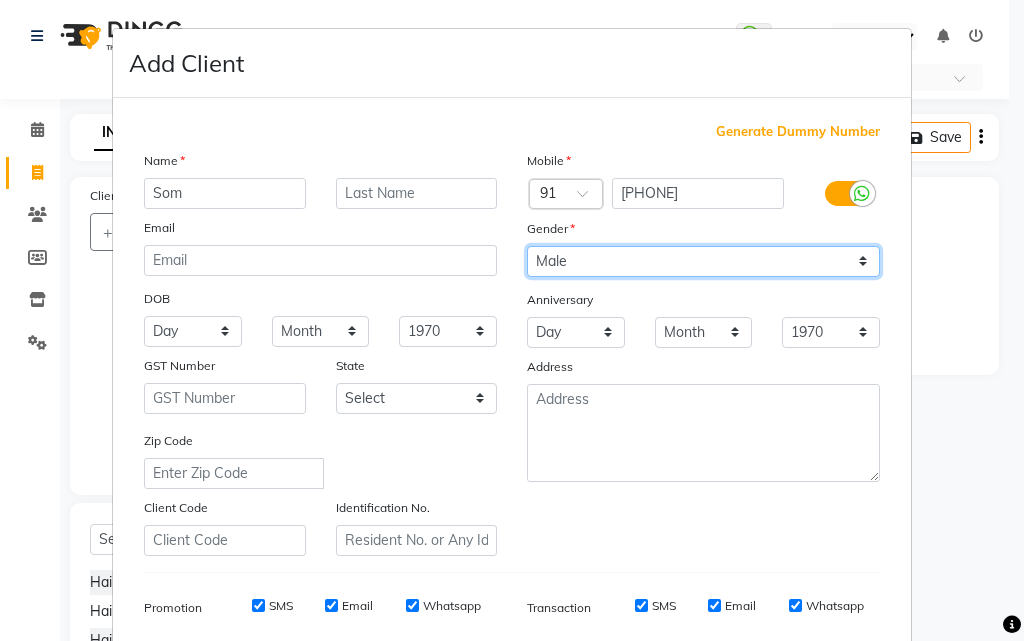 click on "Select Male Female Other Prefer Not To Say" at bounding box center (703, 261) 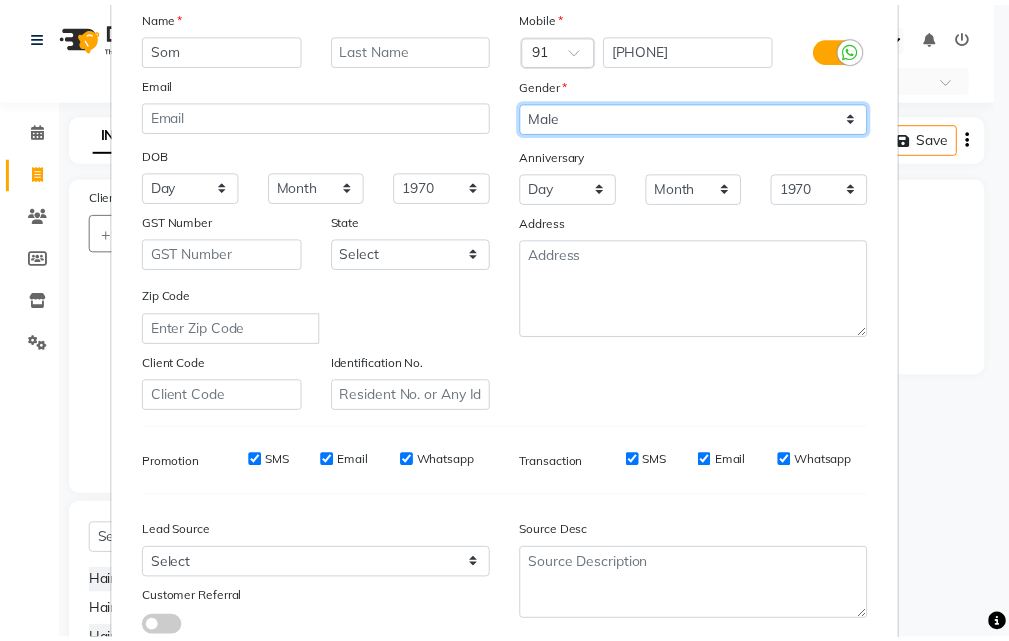 scroll, scrollTop: 282, scrollLeft: 0, axis: vertical 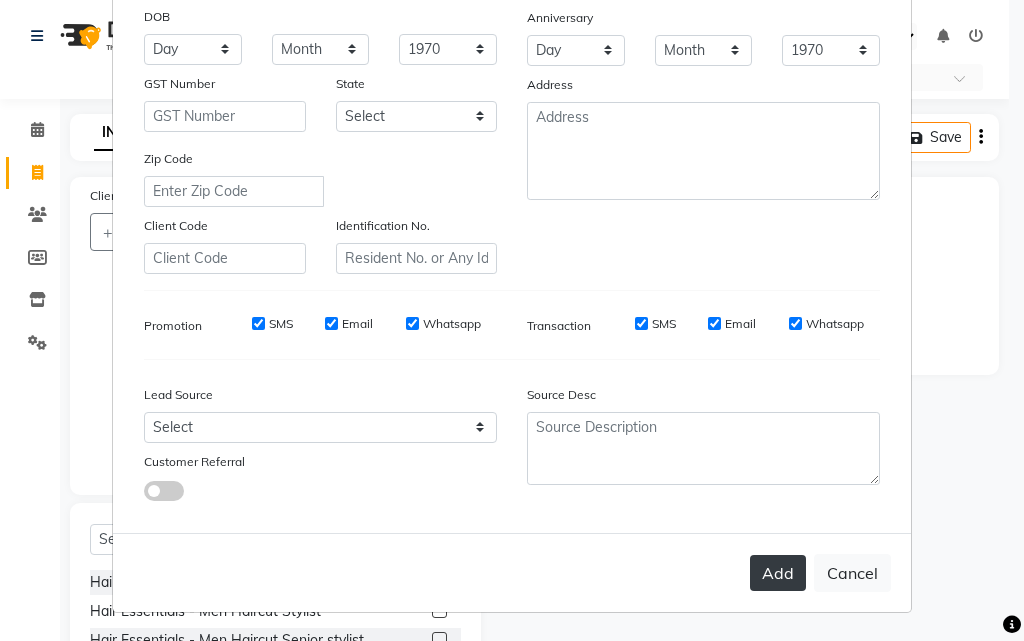 click on "Add" at bounding box center [778, 573] 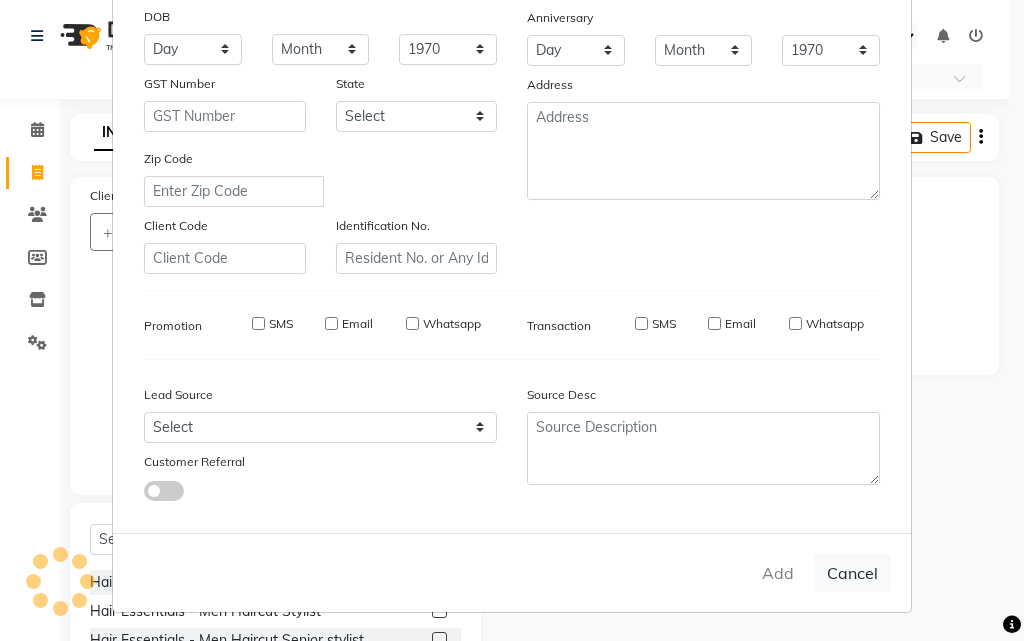 type on "92******11" 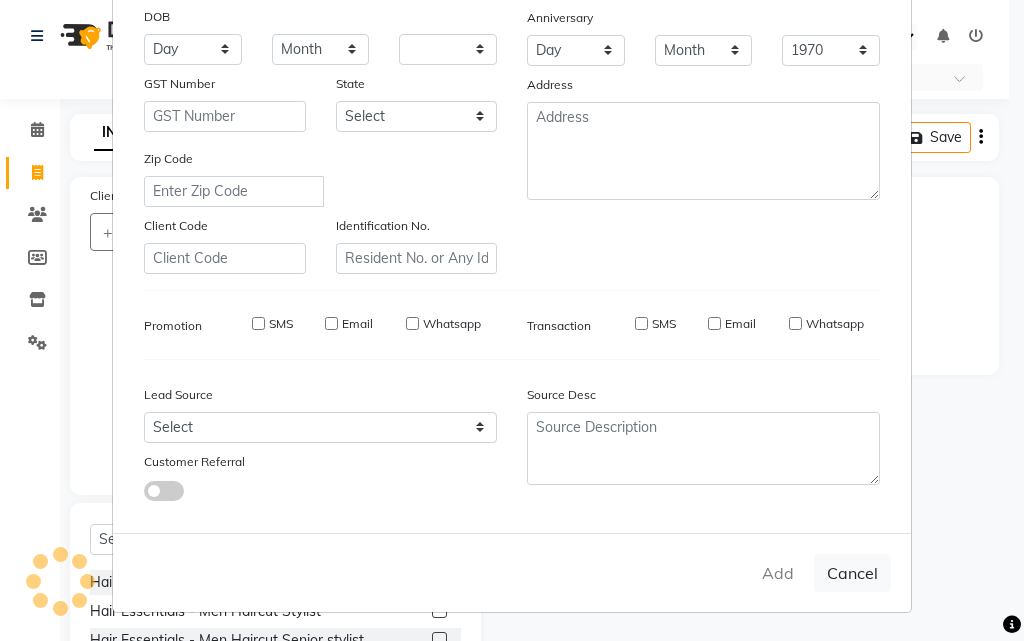 select 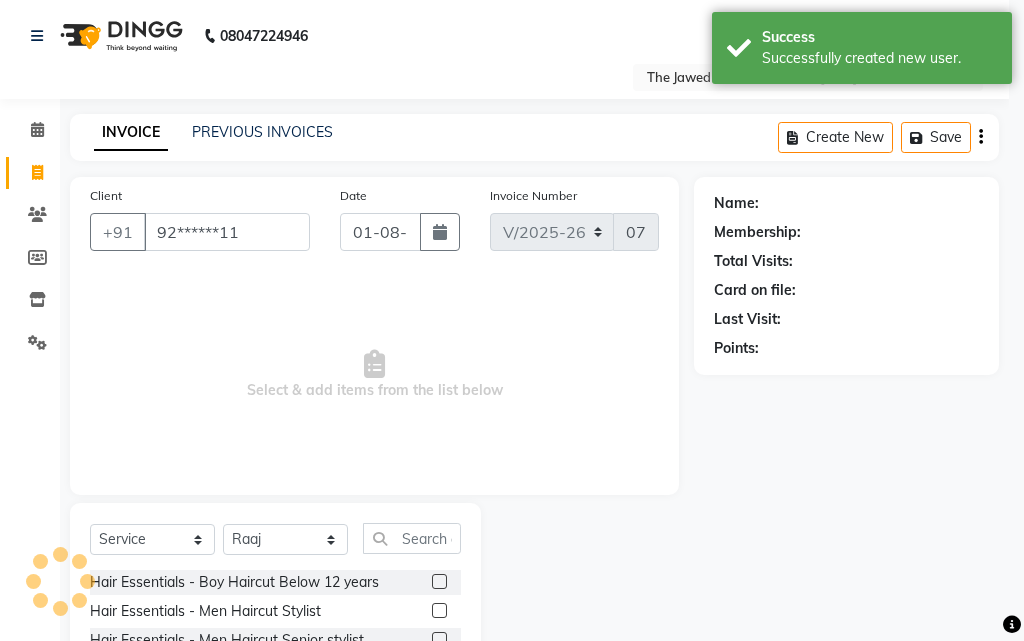 select on "1: Object" 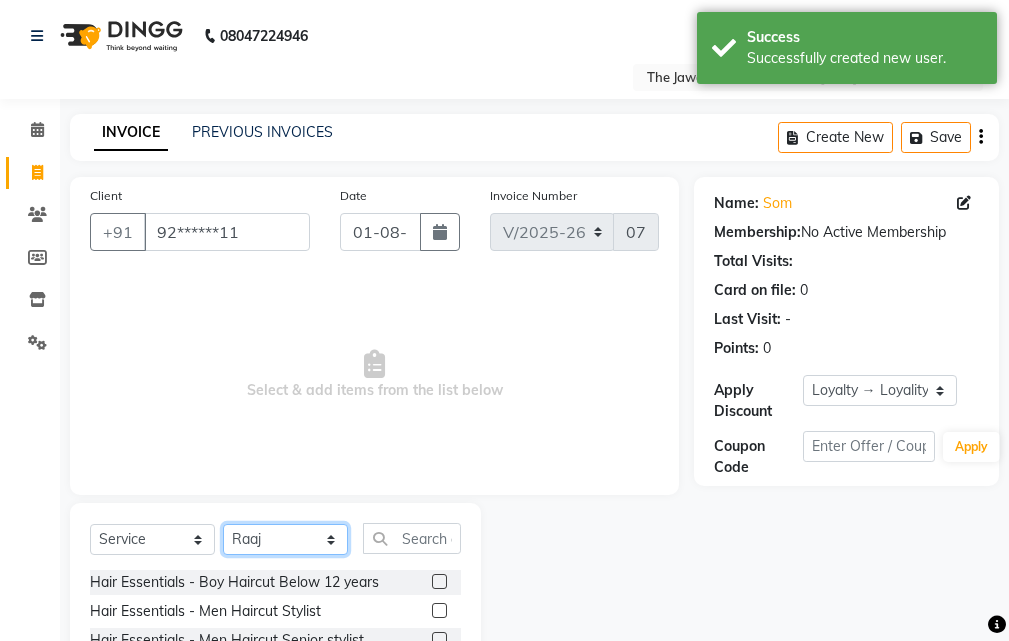 click on "Select Stylist Manager [FIRST] [LAST] [FIRST] [LAST] [FIRST] [LAST]" 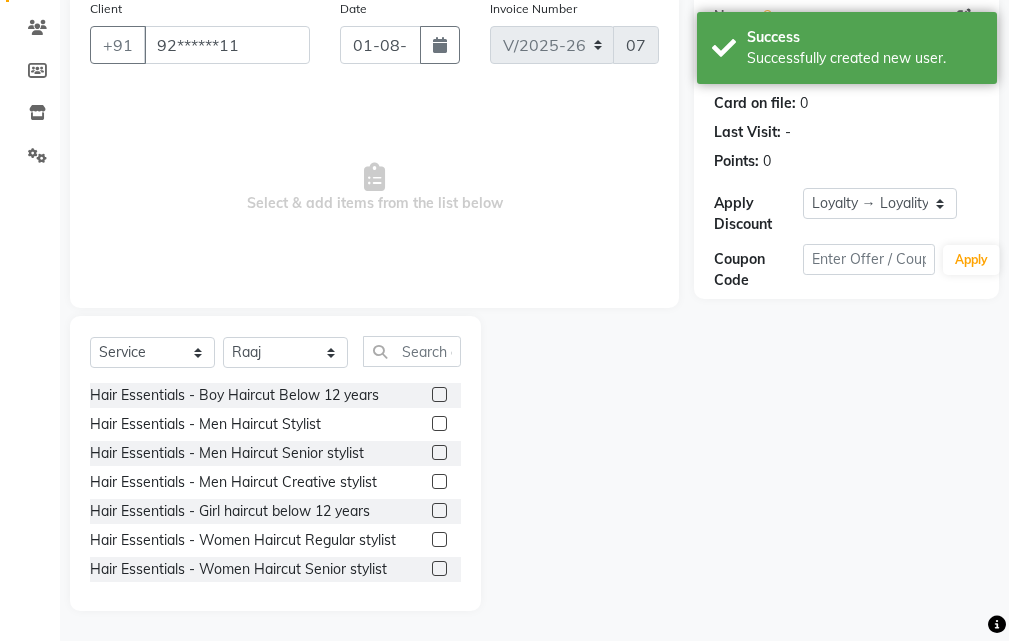 click 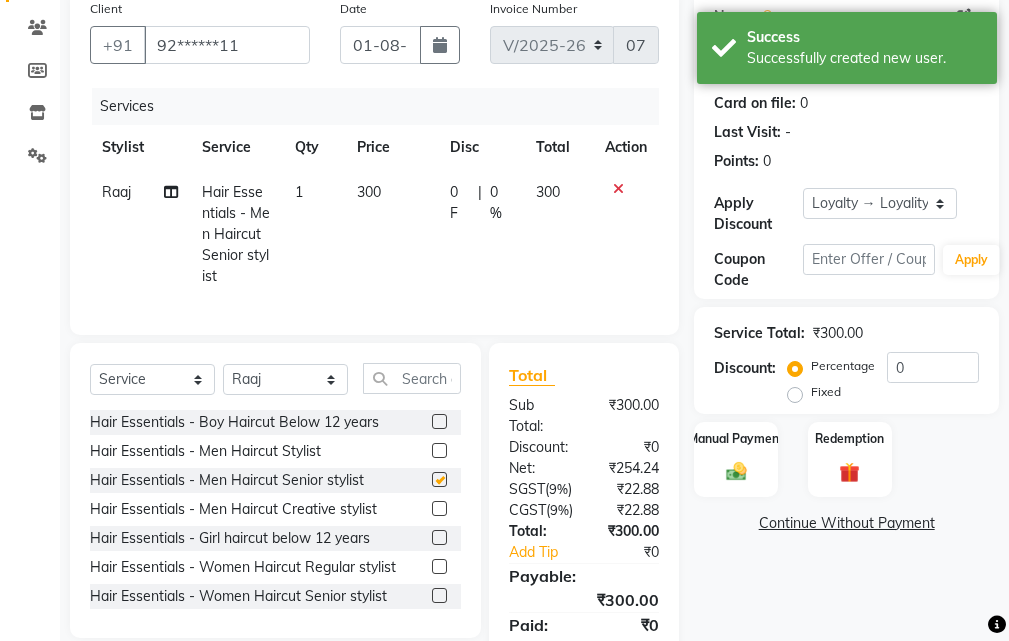 checkbox on "false" 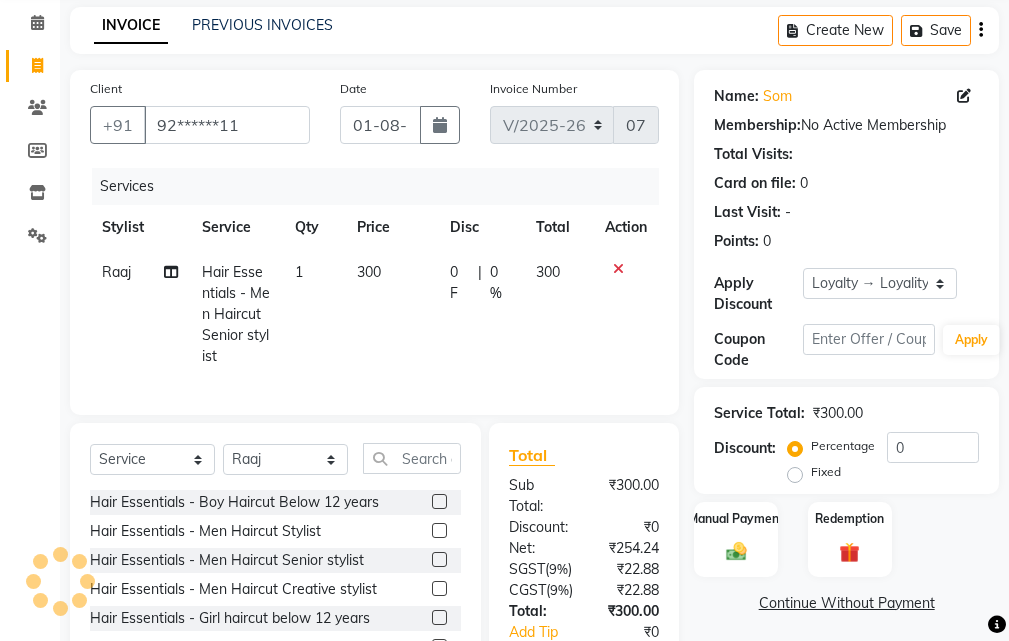 scroll, scrollTop: 300, scrollLeft: 0, axis: vertical 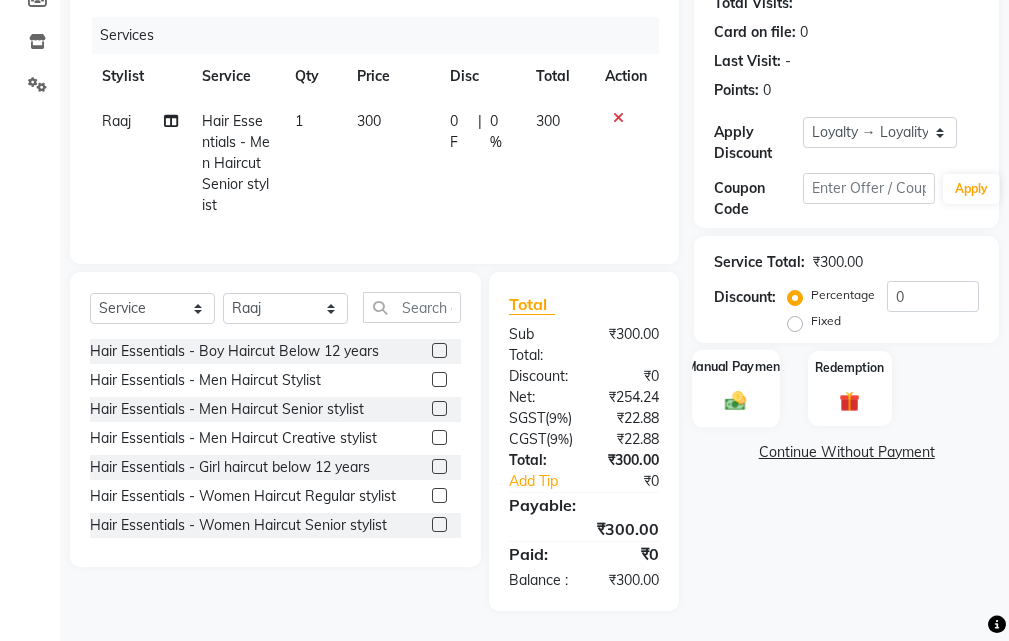 click 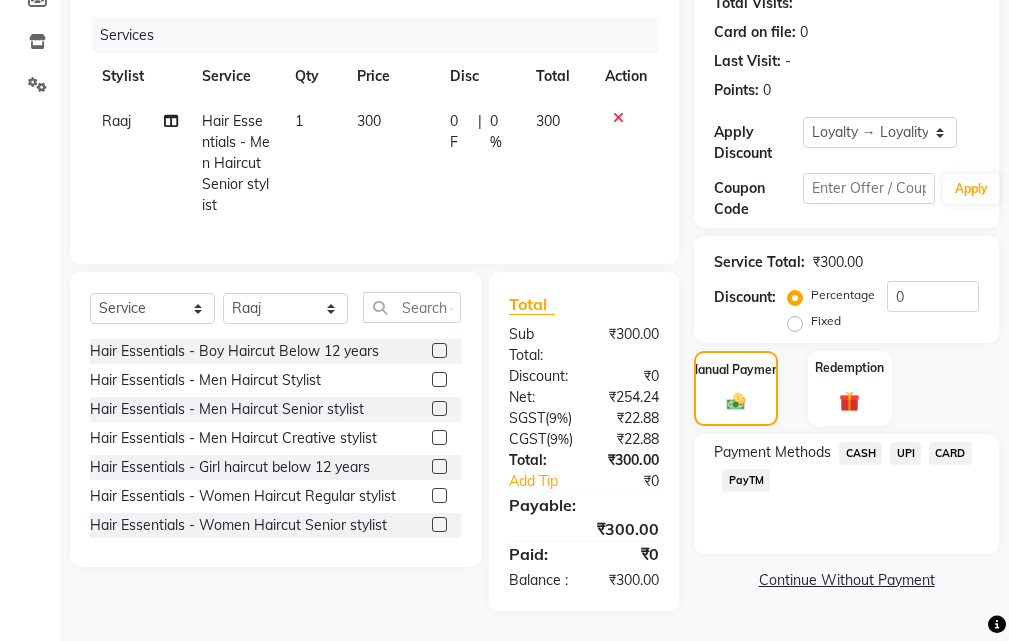 click on "UPI" 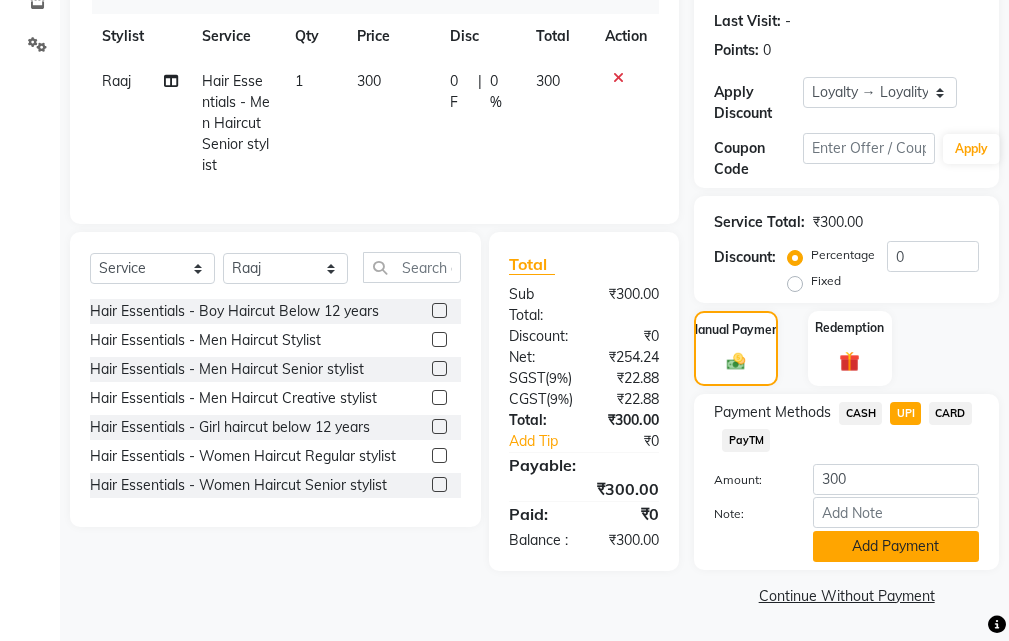 click on "Add Payment" 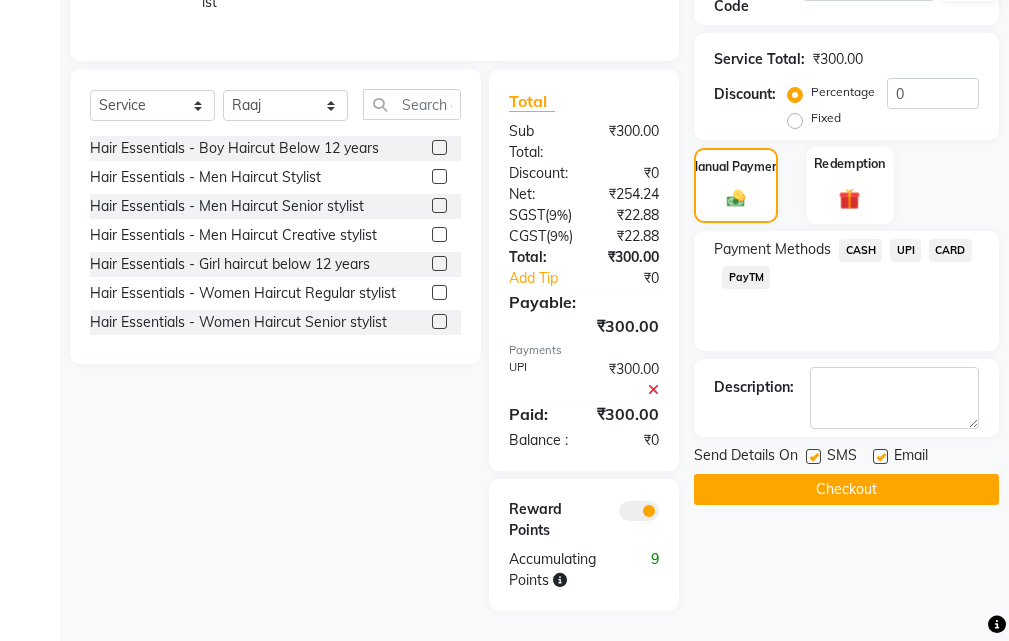 scroll, scrollTop: 539, scrollLeft: 0, axis: vertical 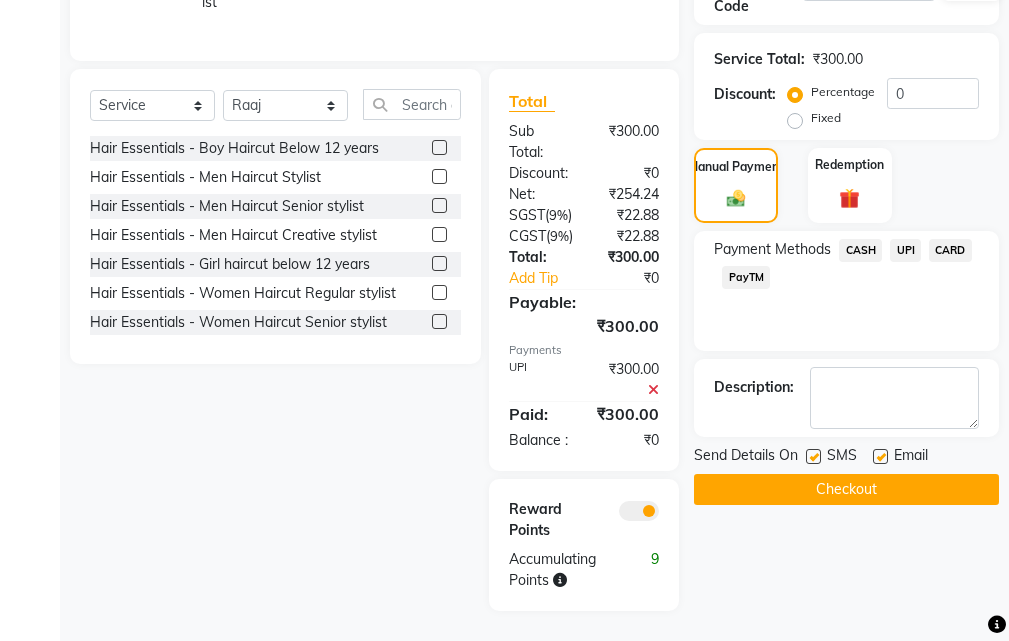 click on "UPI" 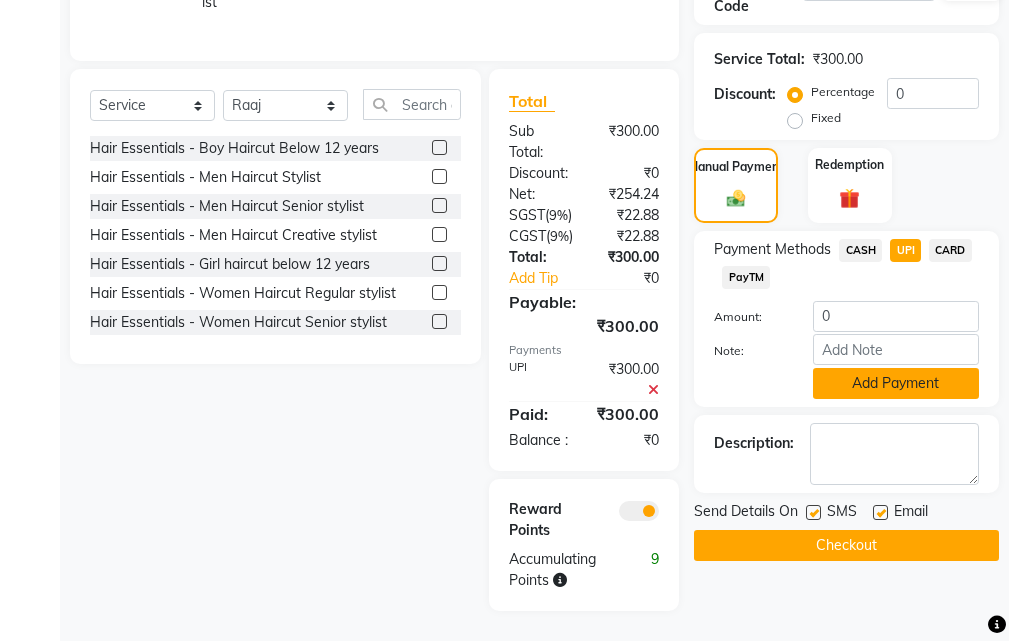 click on "Add Payment" 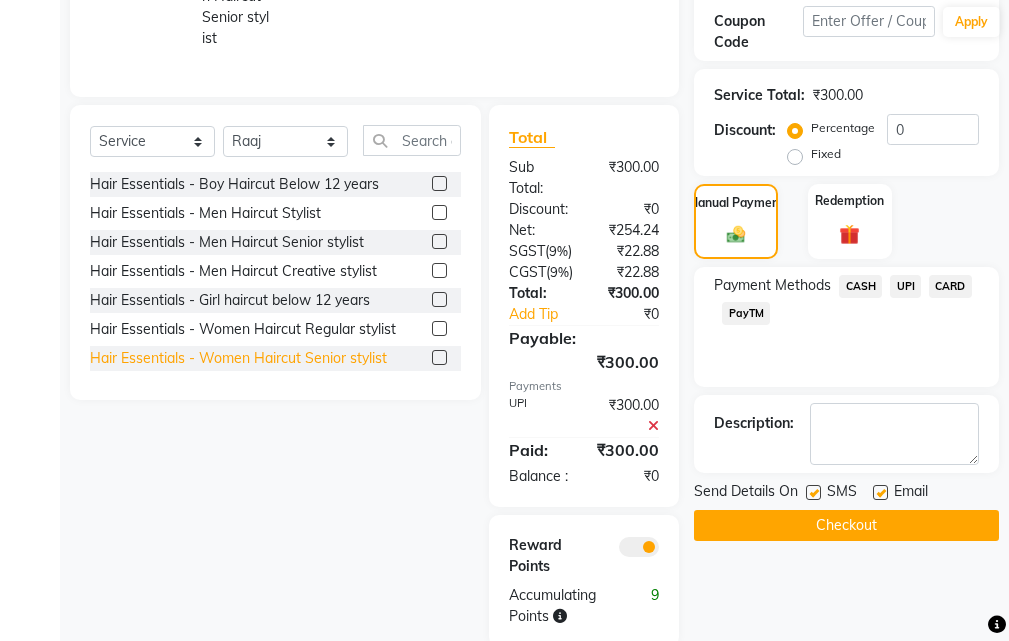 scroll, scrollTop: 439, scrollLeft: 0, axis: vertical 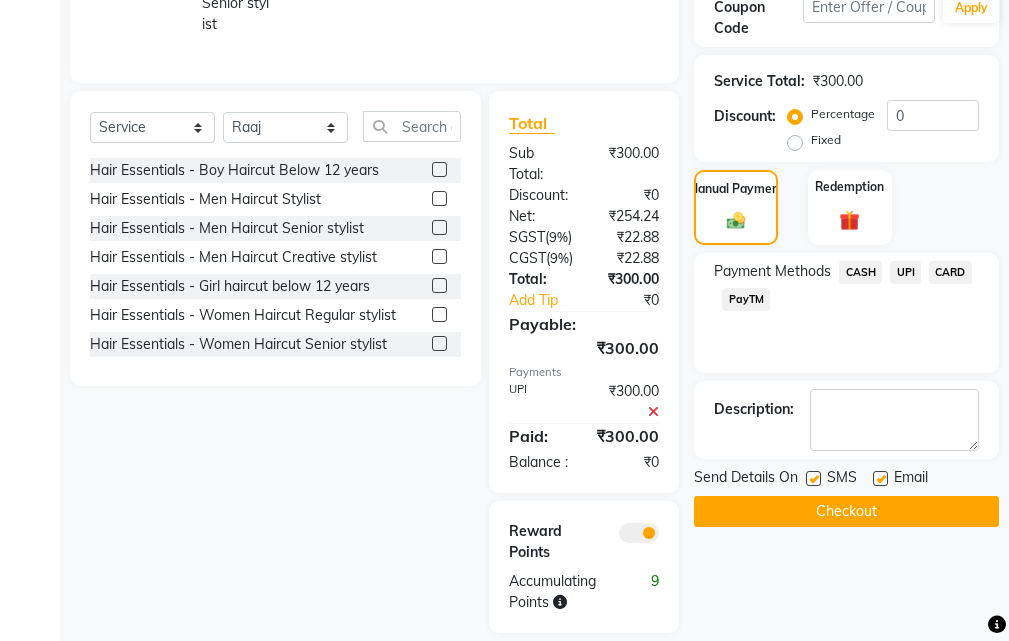 click on "Checkout" 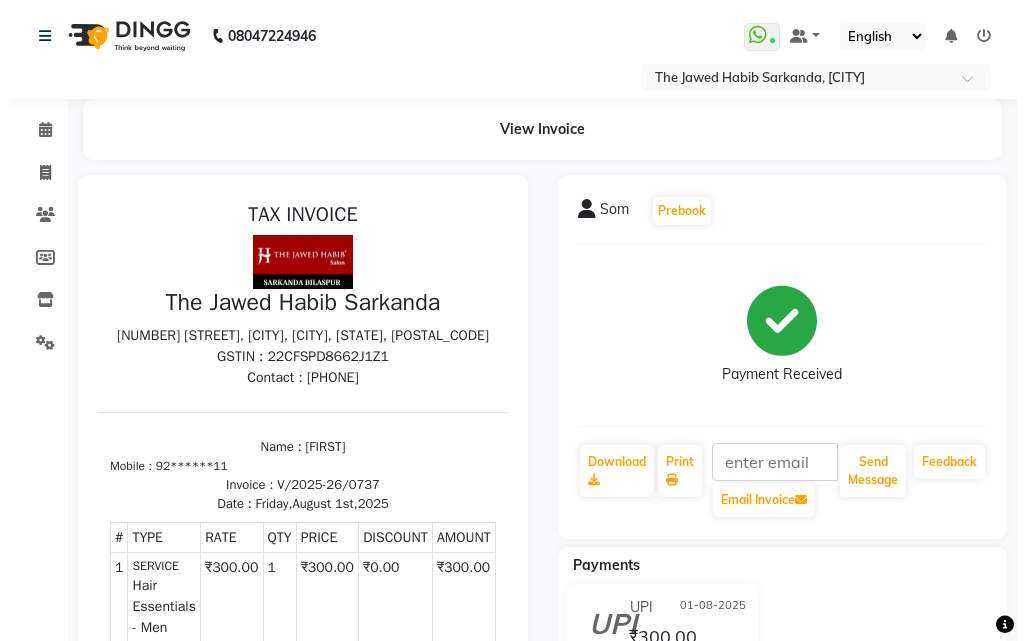 scroll, scrollTop: 0, scrollLeft: 0, axis: both 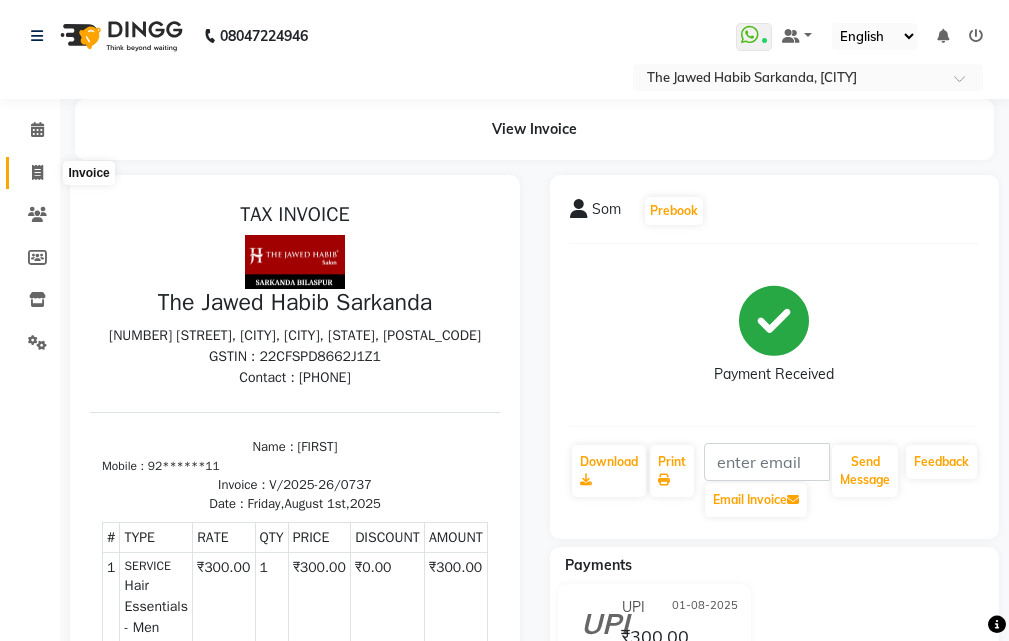 click 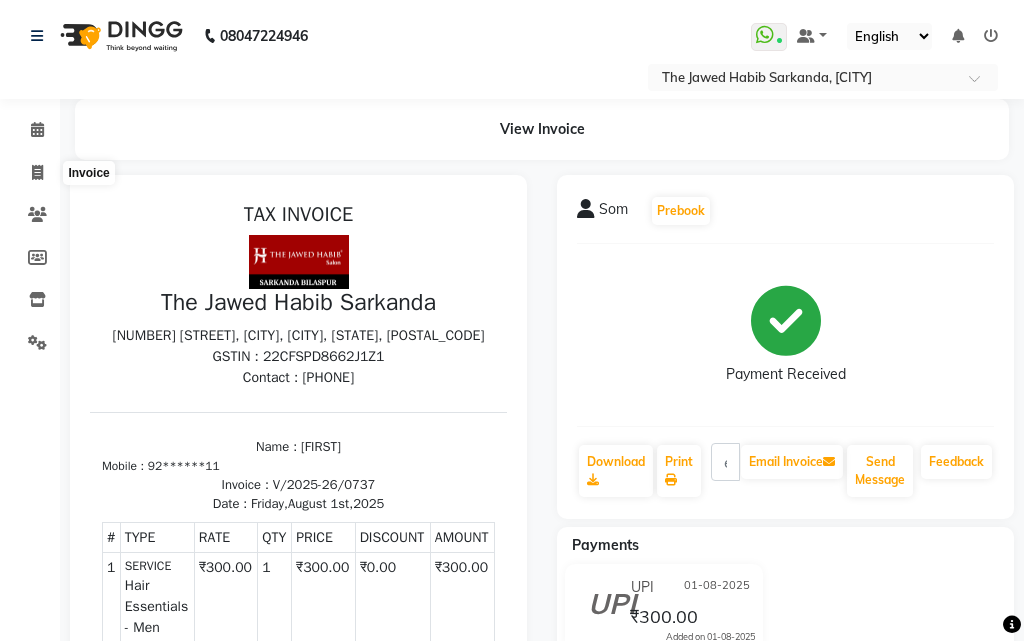 select on "6473" 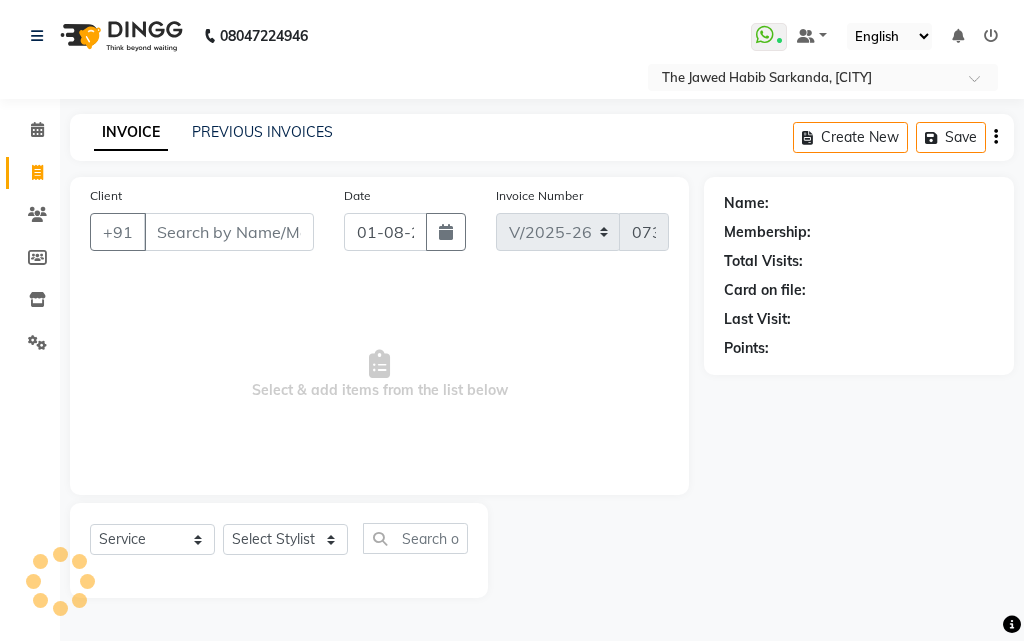 select on "63556" 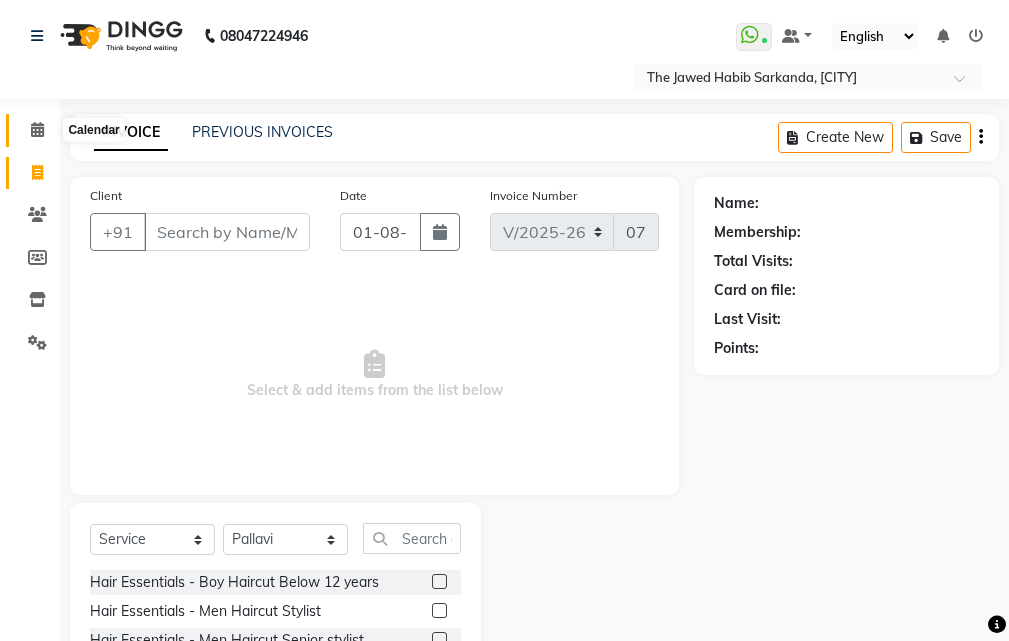 click 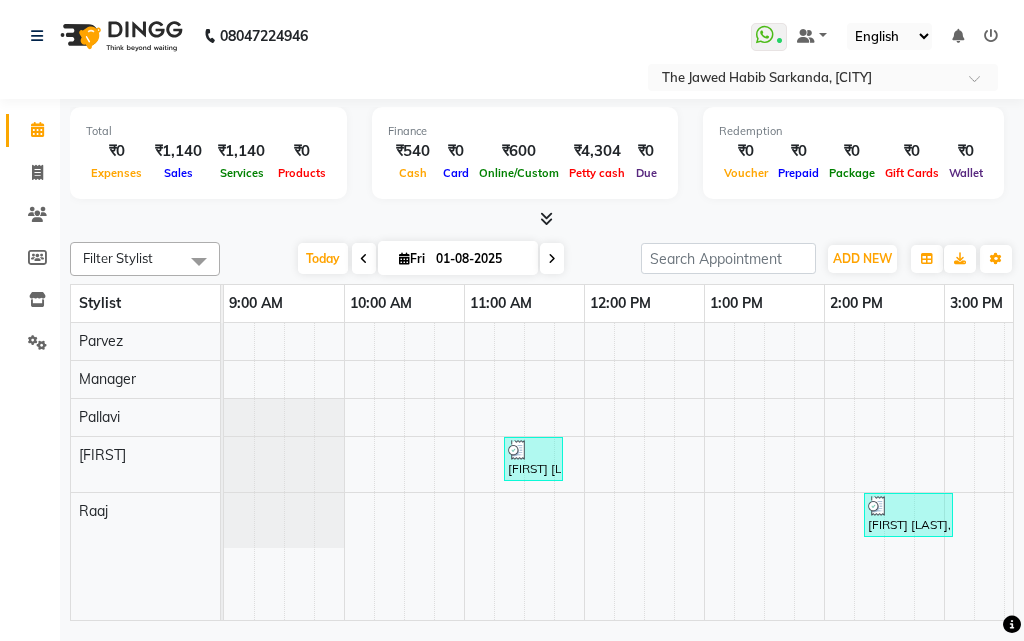 scroll, scrollTop: 0, scrollLeft: 73, axis: horizontal 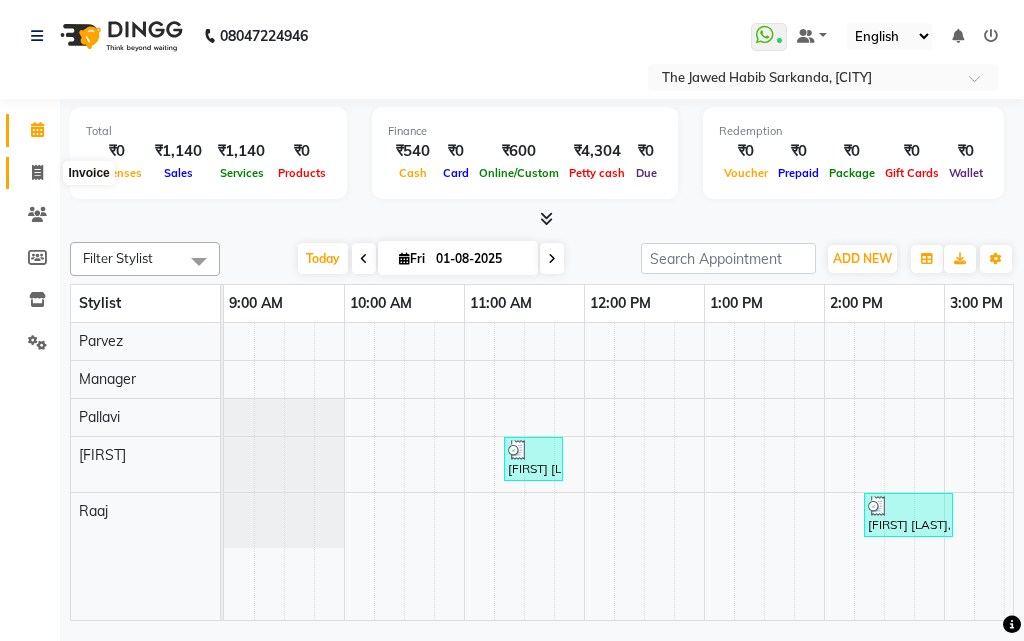 click 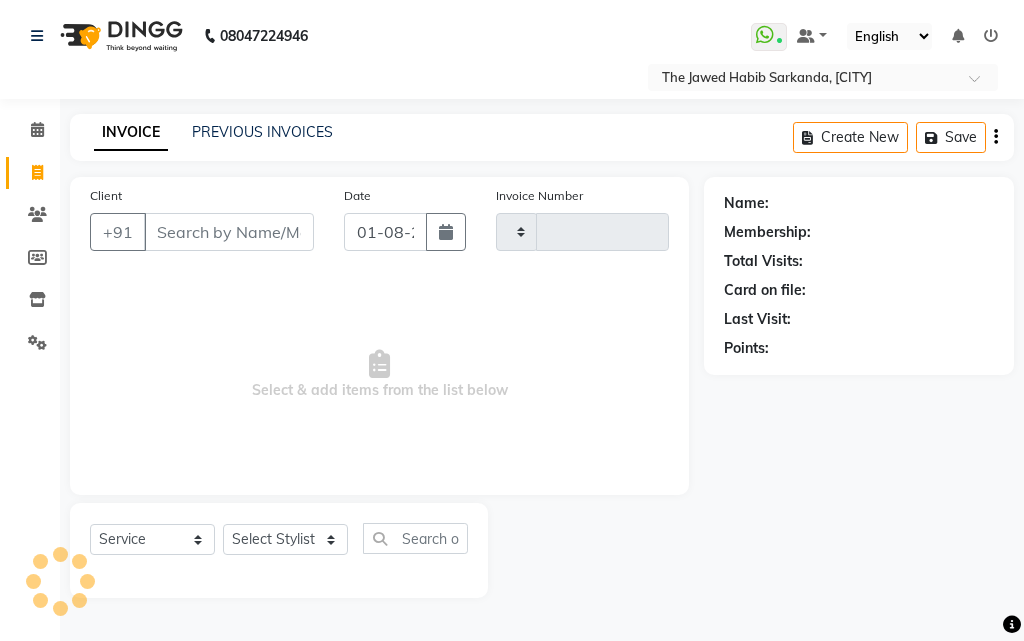 type on "0738" 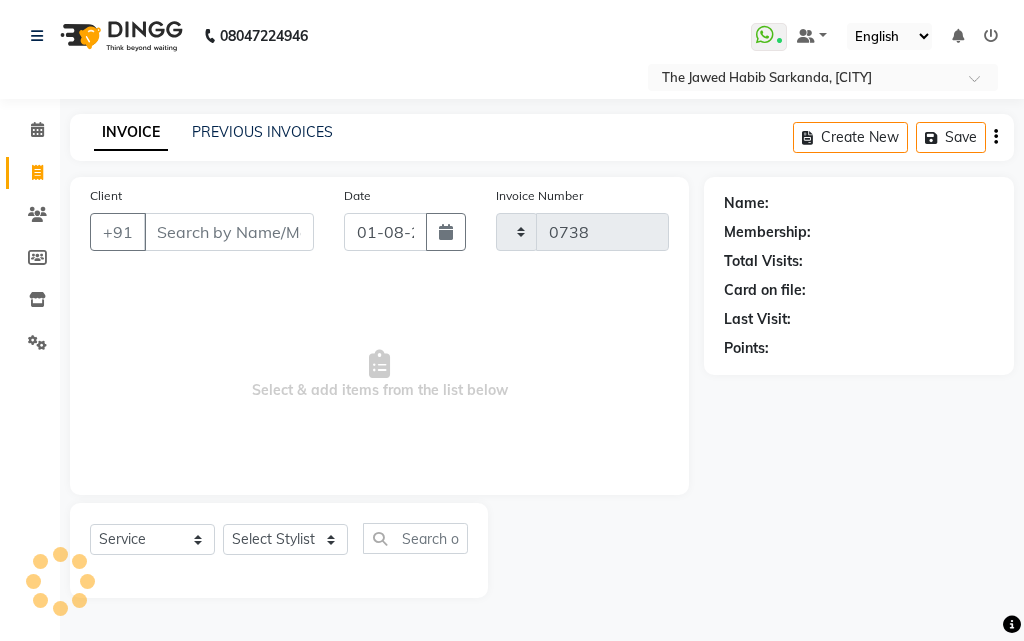 select on "6473" 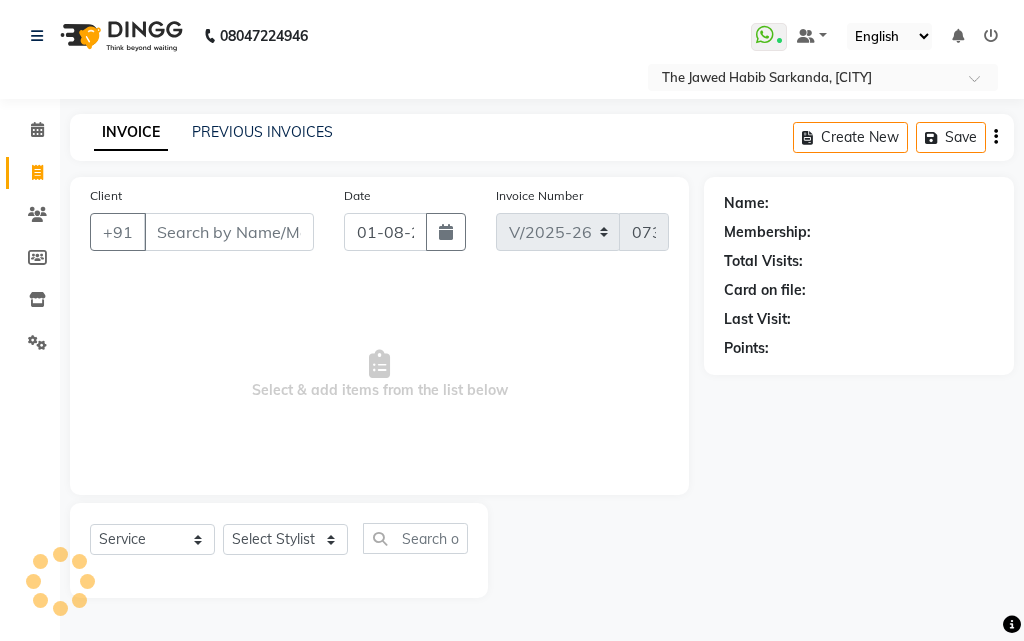 select on "63556" 